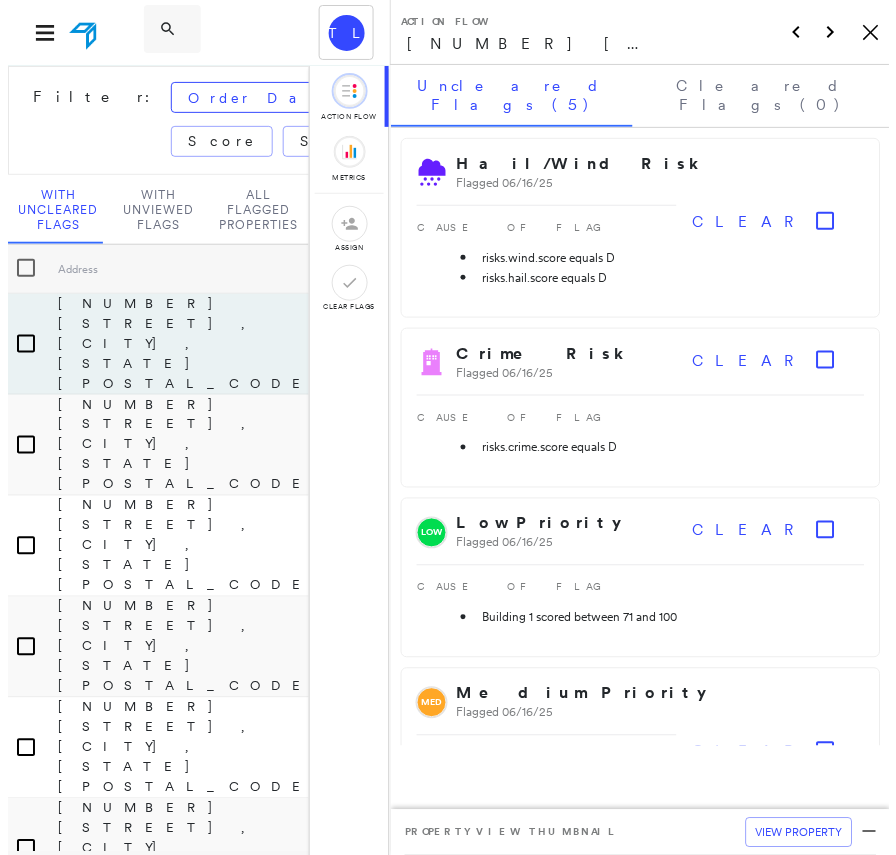 scroll, scrollTop: 0, scrollLeft: 0, axis: both 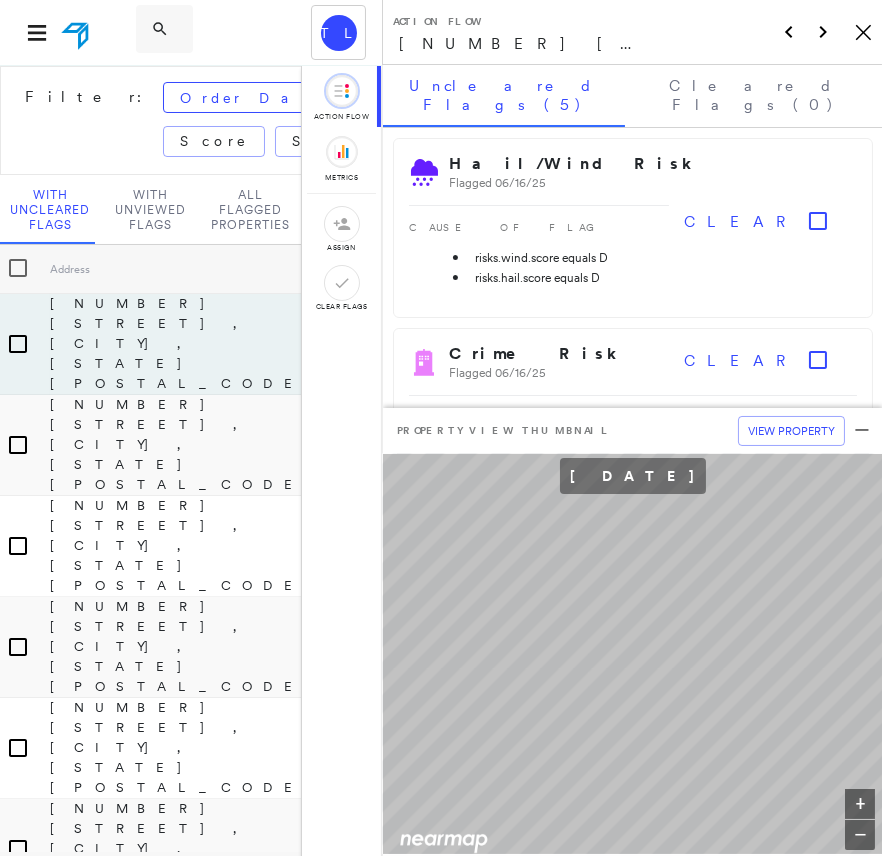 click on "Icon_Closemodal" 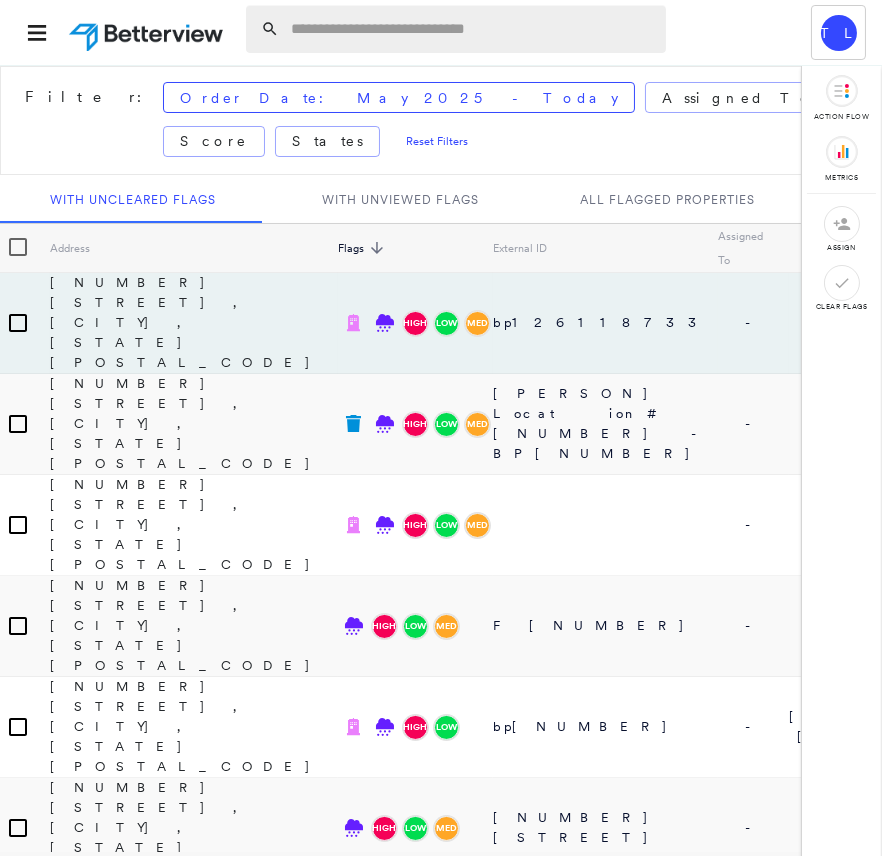 click at bounding box center [472, 29] 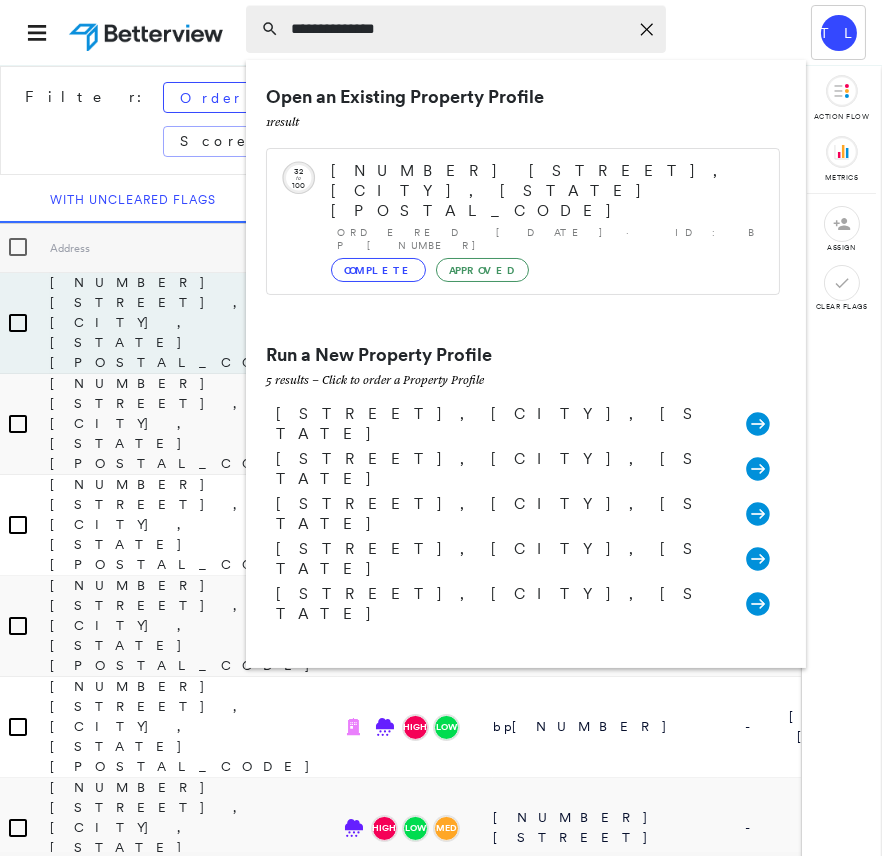 click on "**********" at bounding box center (459, 29) 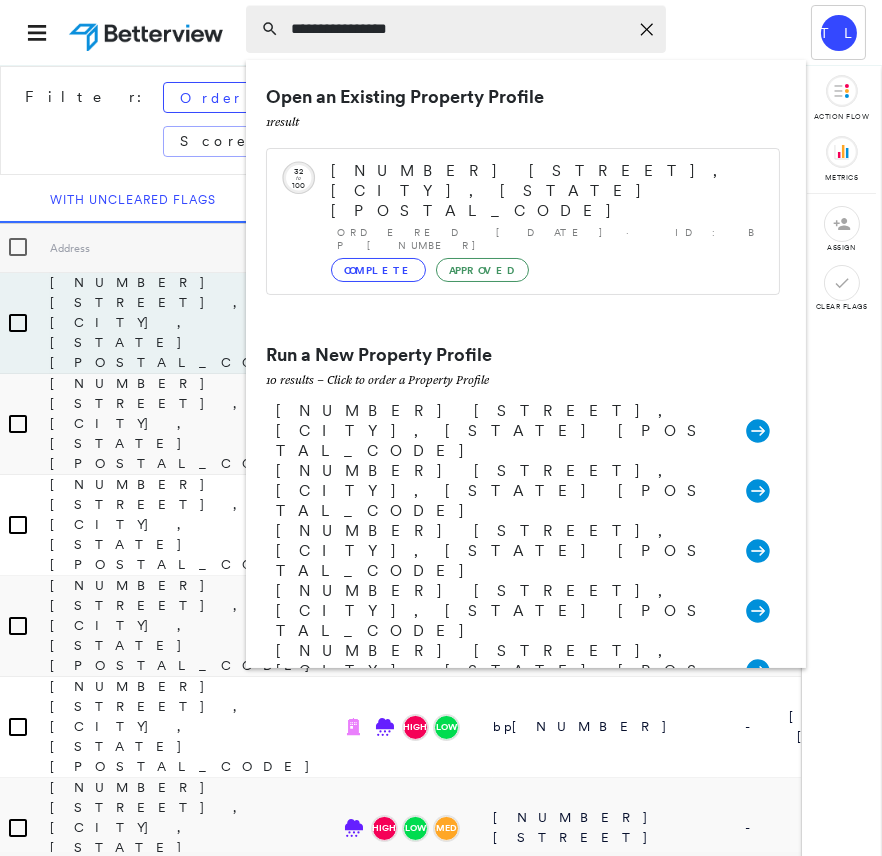 click on "**********" at bounding box center (459, 29) 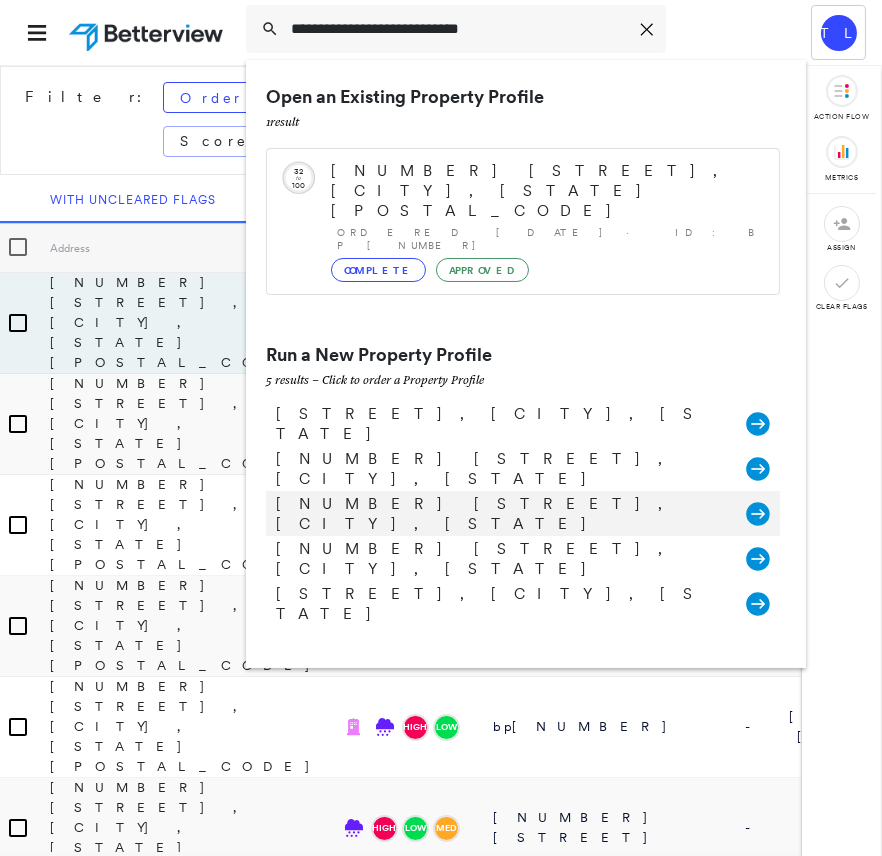 type on "**********" 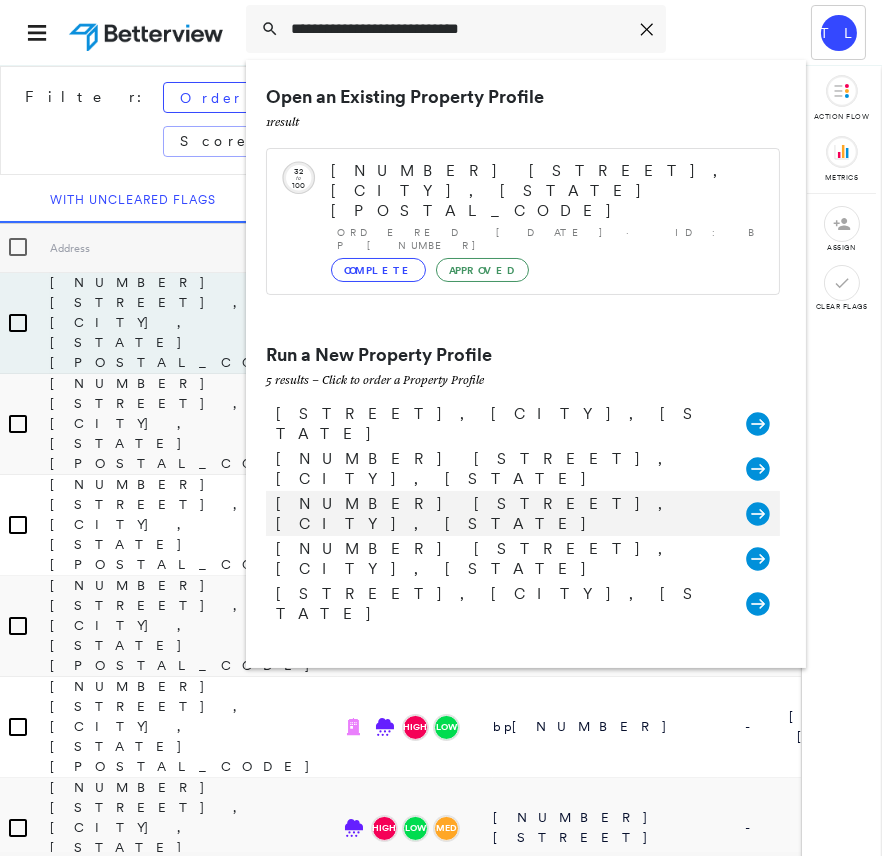 click on "[NUMBER] [STREET], [CITY], [STATE]" at bounding box center (501, 514) 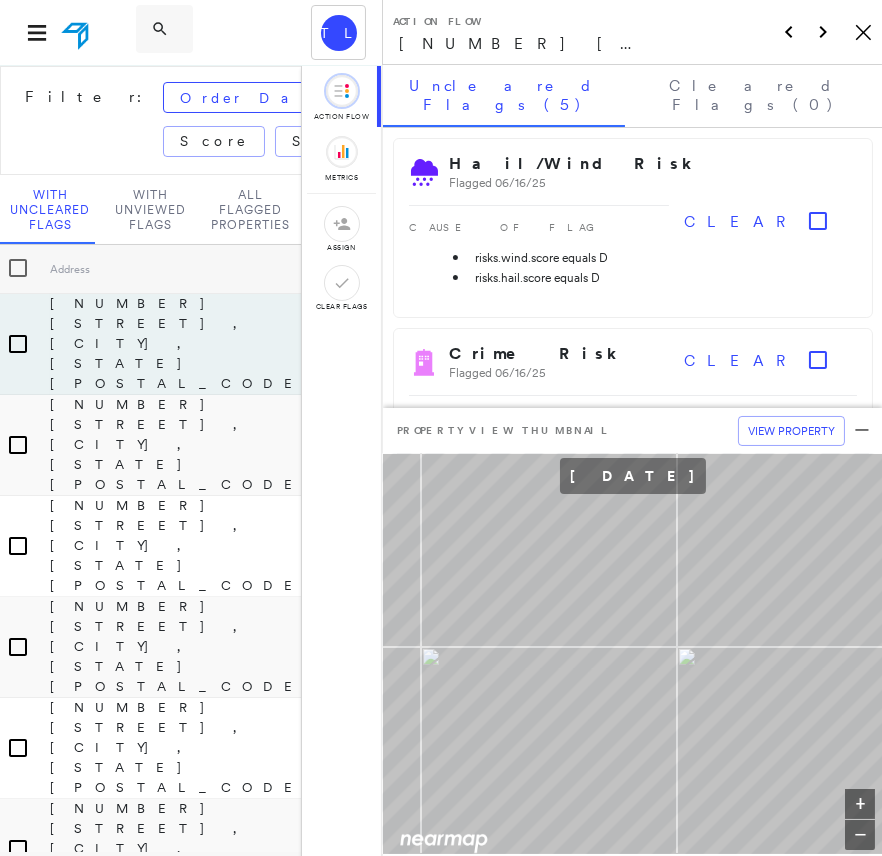 click on "Action Flow [NUMBER] [STREET], [CITY], [STATE] [POSTAL_CODE] Icon_Closemodal" at bounding box center [632, 32] 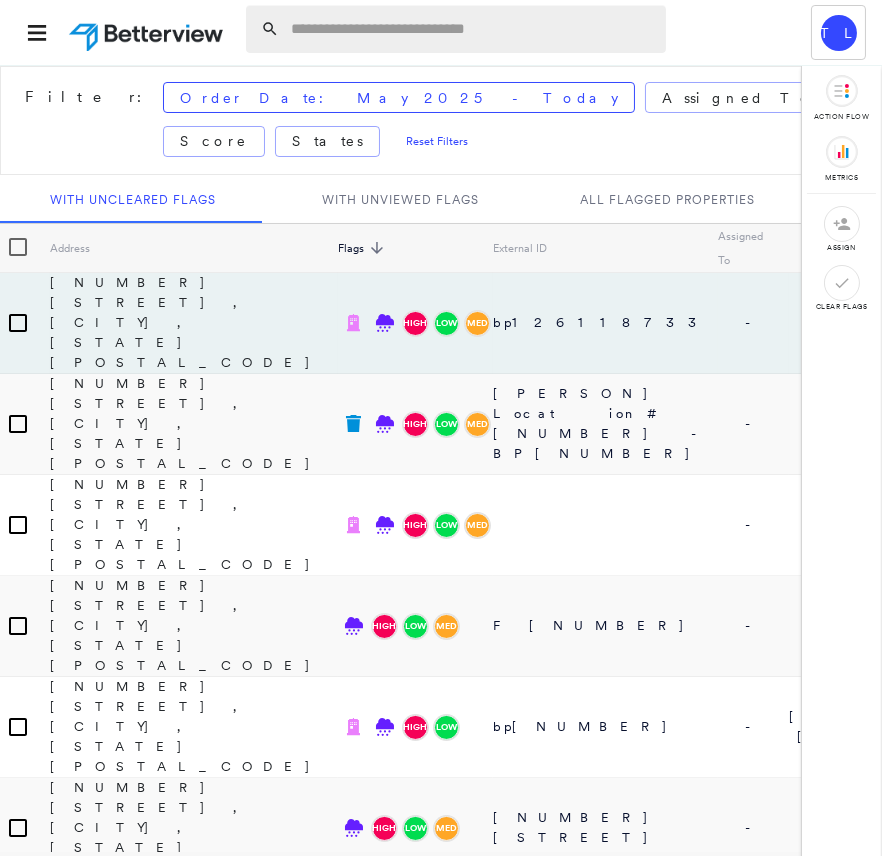 click at bounding box center [472, 29] 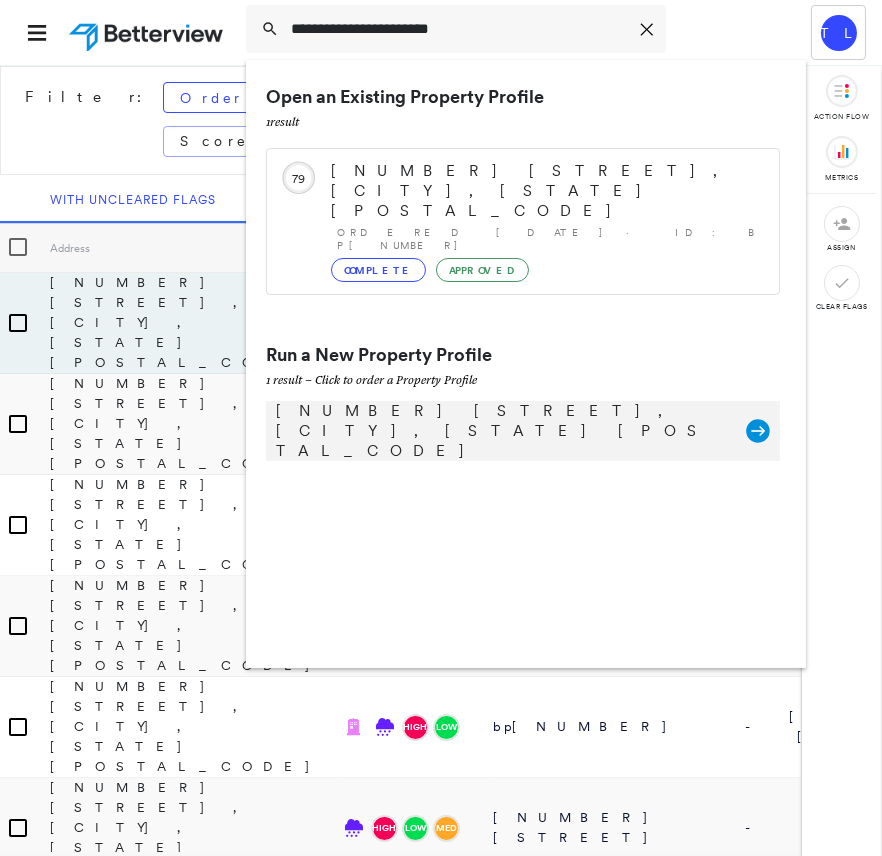 type on "**********" 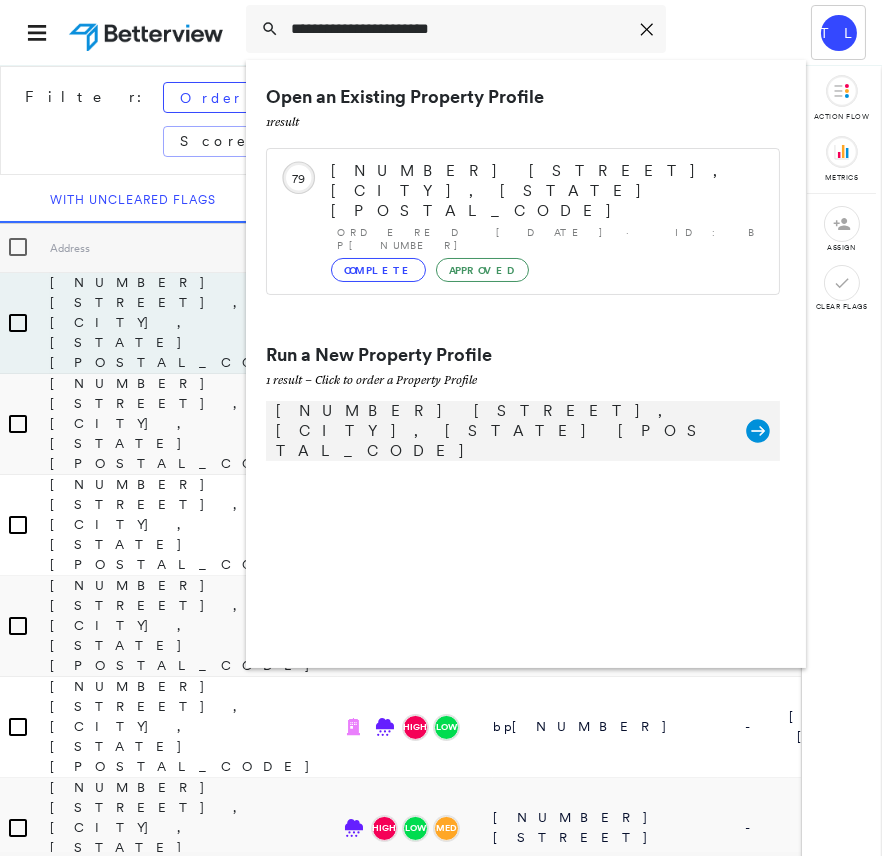 click on "[NUMBER] [STREET], [CITY], [STATE] [POSTAL_CODE]" at bounding box center [501, 431] 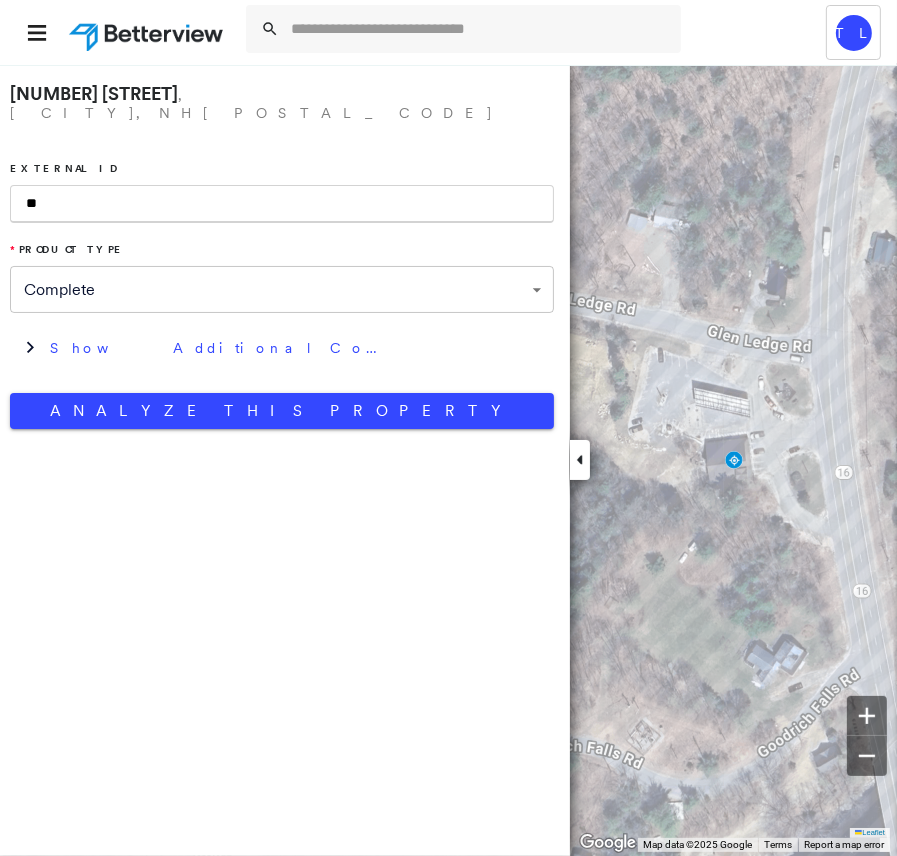 type on "*" 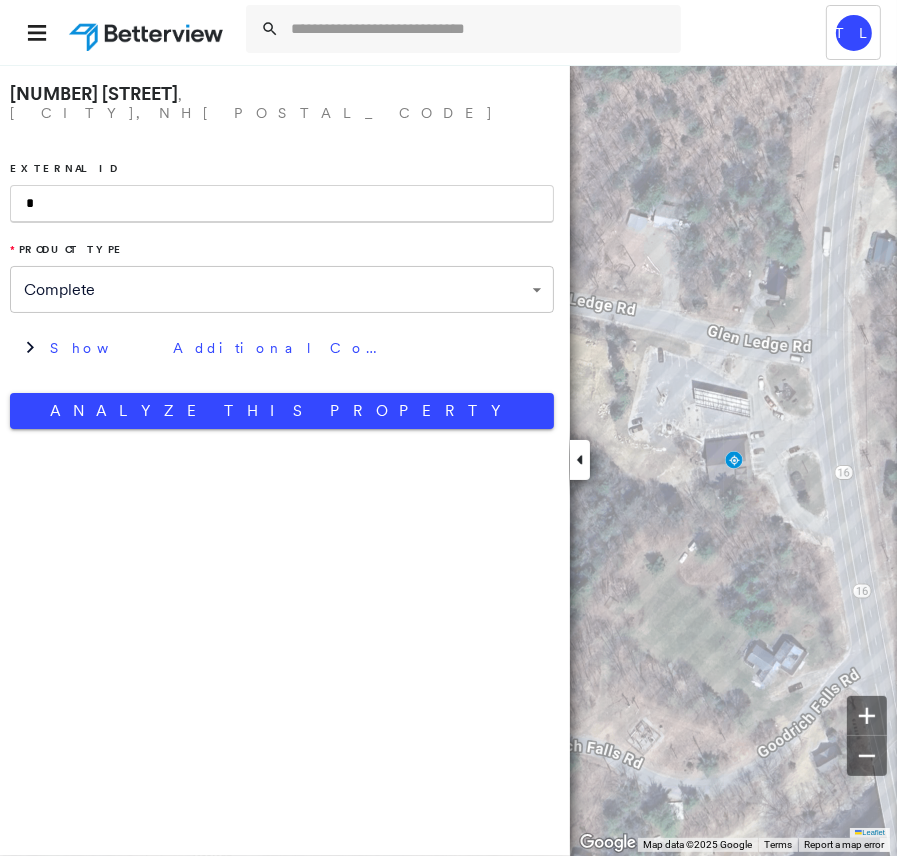 type 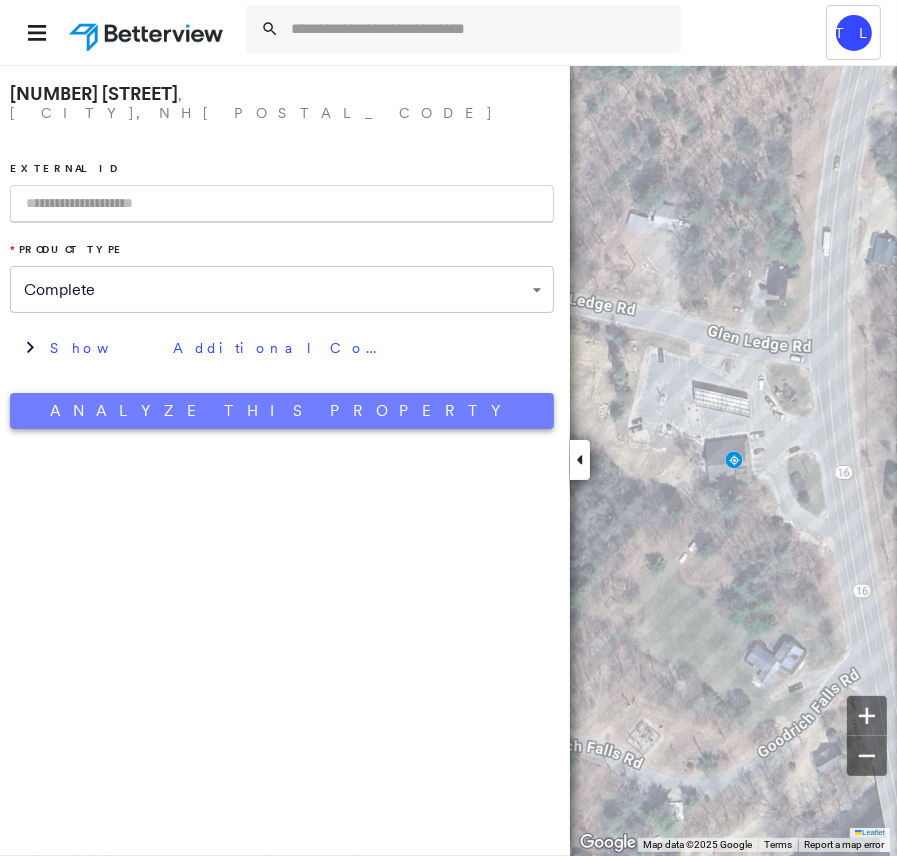 click on "Analyze This Property" at bounding box center (282, 411) 